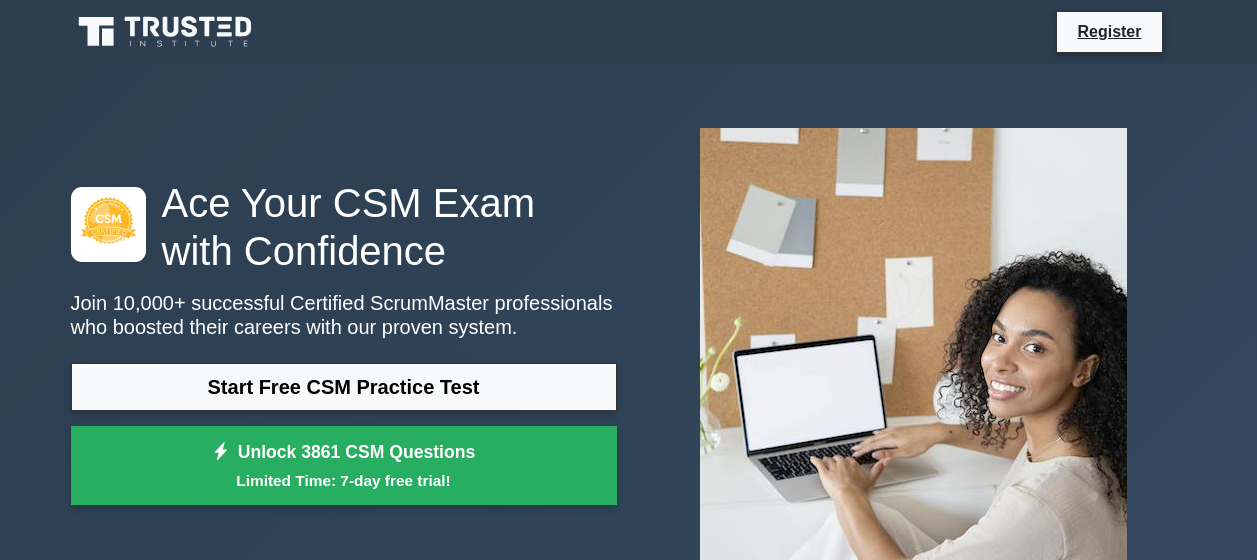 scroll, scrollTop: 0, scrollLeft: 0, axis: both 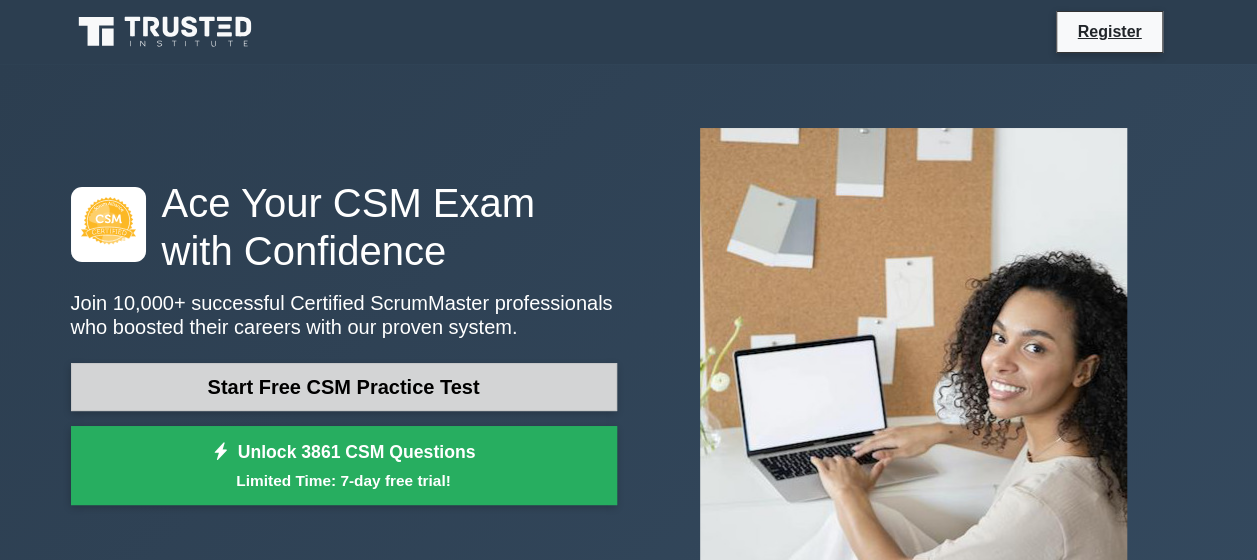 click on "Start Free CSM Practice Test" at bounding box center [344, 387] 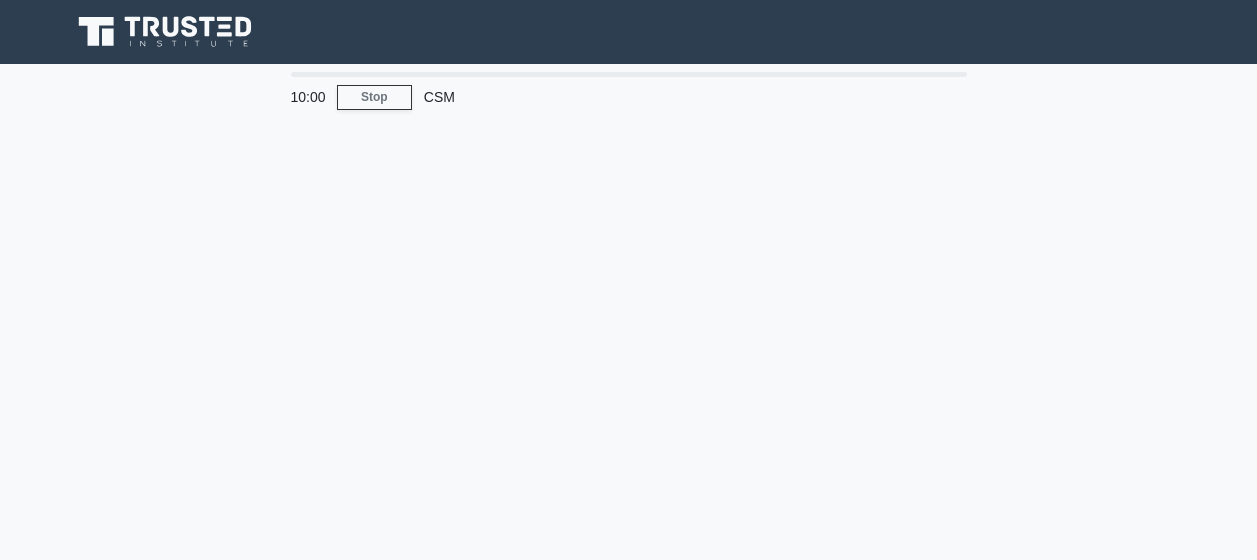 scroll, scrollTop: 0, scrollLeft: 0, axis: both 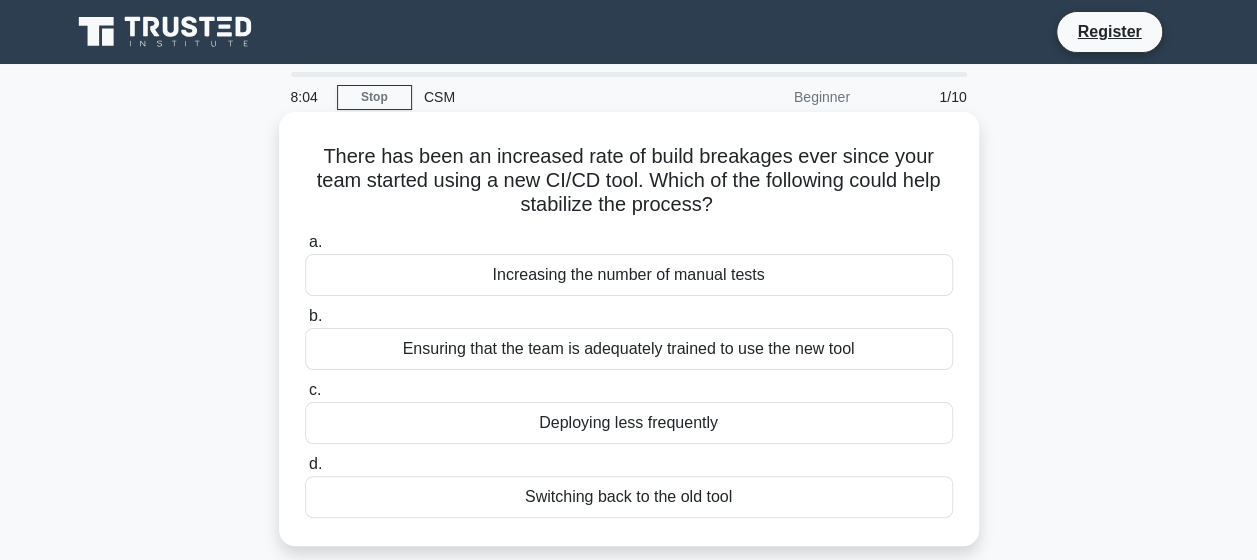 click on "Deploying less frequently" at bounding box center (629, 423) 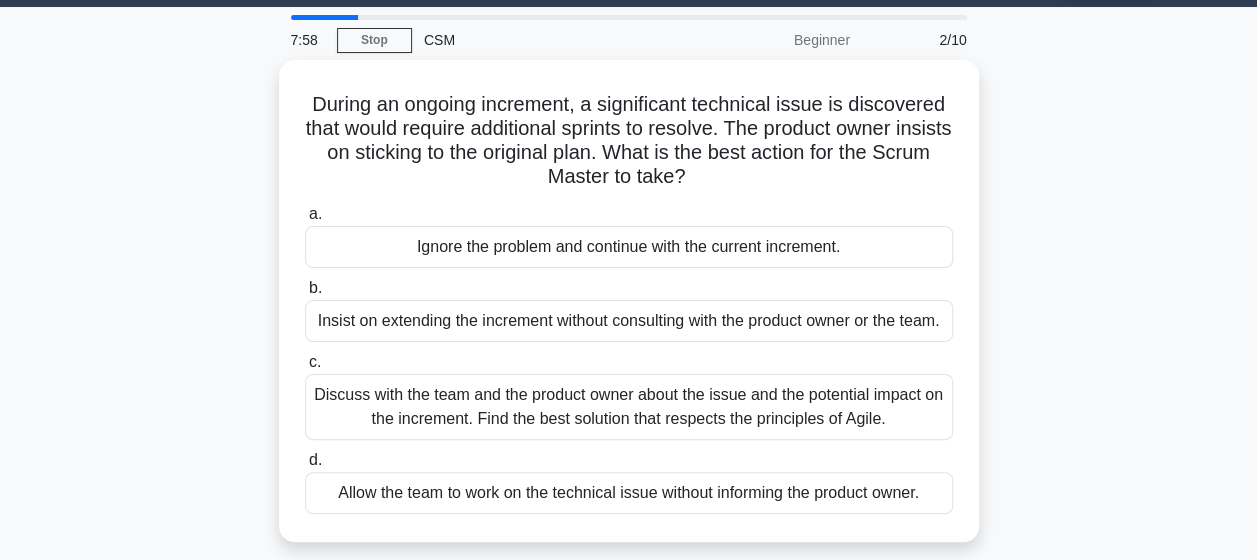 scroll, scrollTop: 56, scrollLeft: 0, axis: vertical 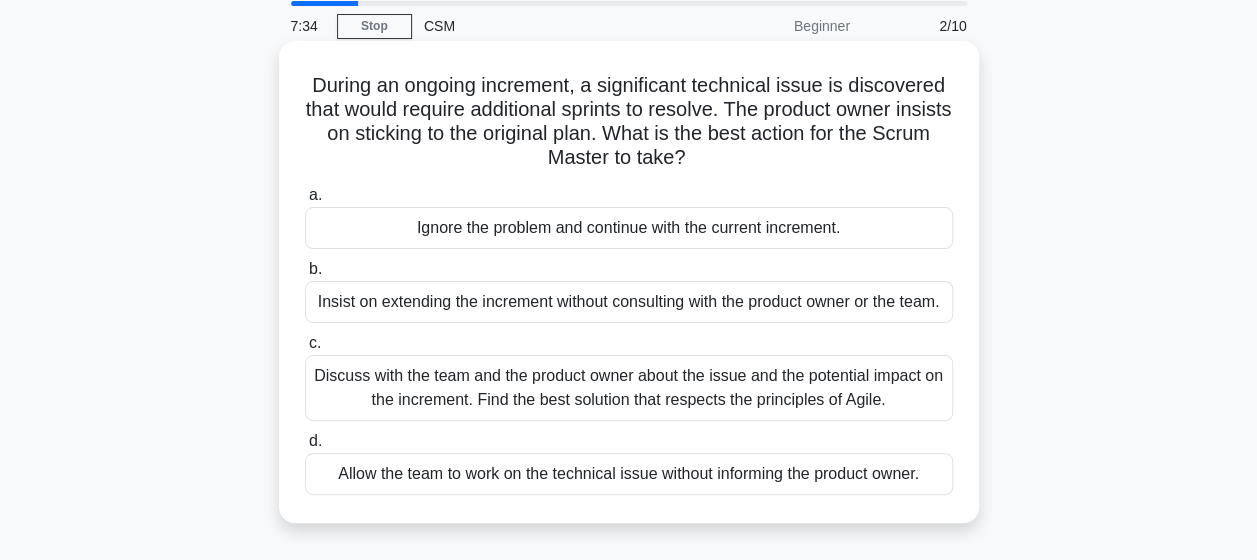 click on "Discuss with the team and the product owner about the issue and the potential impact on the increment. Find the best solution that respects the principles of Agile." at bounding box center [629, 388] 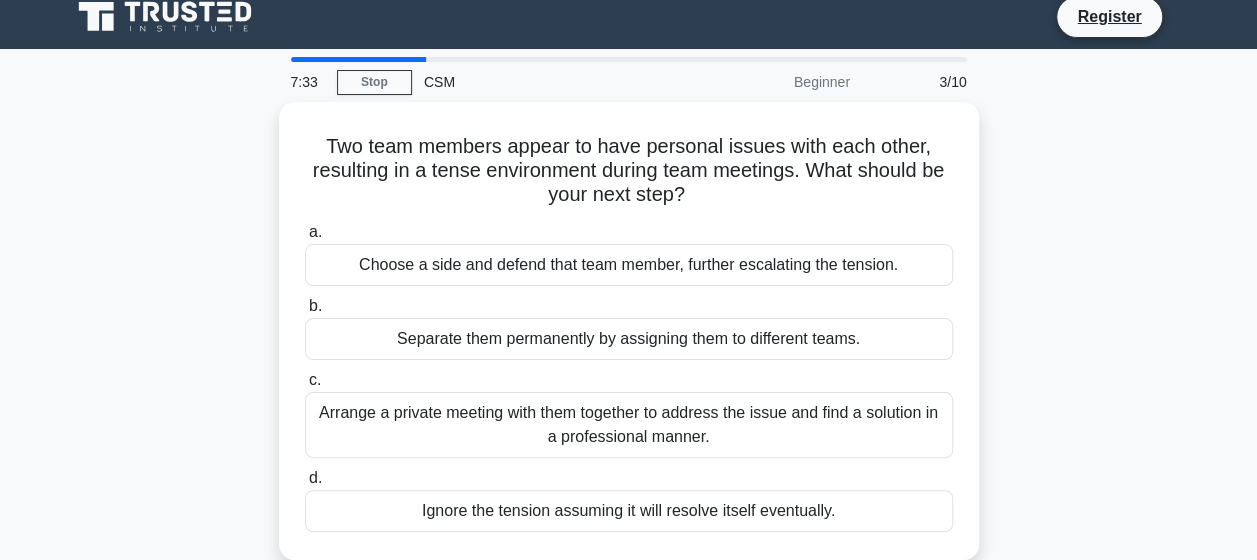 scroll, scrollTop: 0, scrollLeft: 0, axis: both 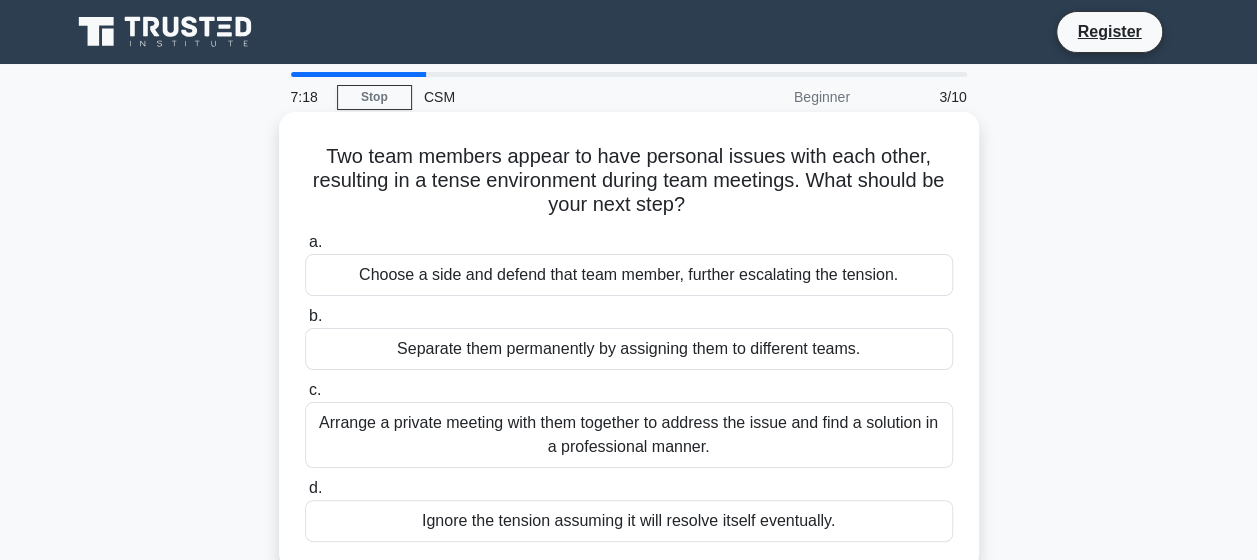 click on "Arrange a private meeting with them together to address the issue and find a solution in a professional manner." at bounding box center (629, 435) 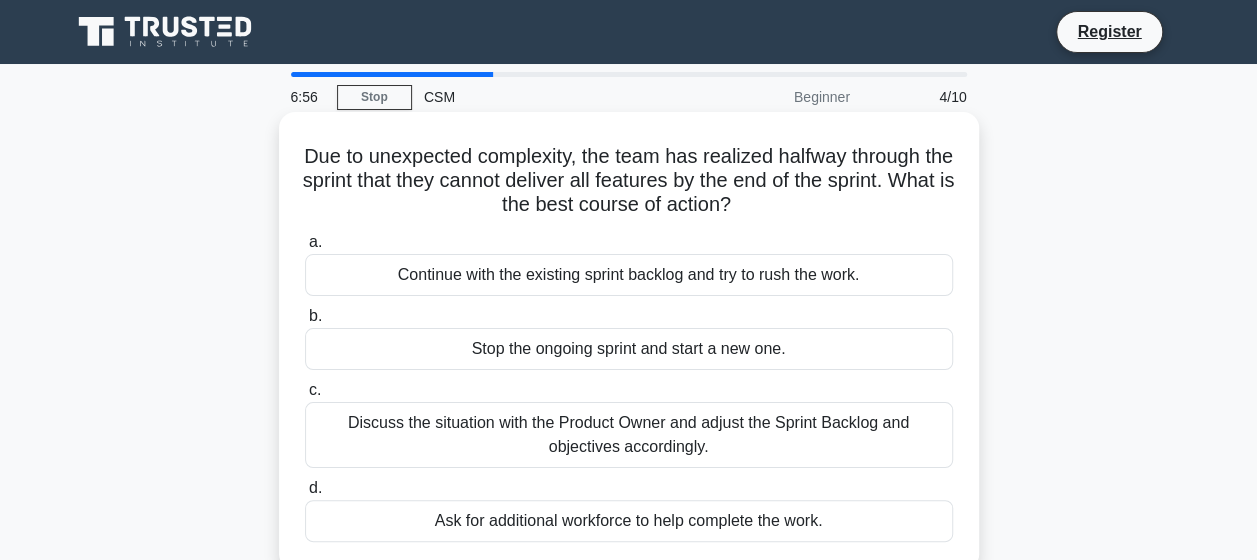 click on "Discuss the situation with the Product Owner and adjust the Sprint Backlog and objectives accordingly." at bounding box center [629, 435] 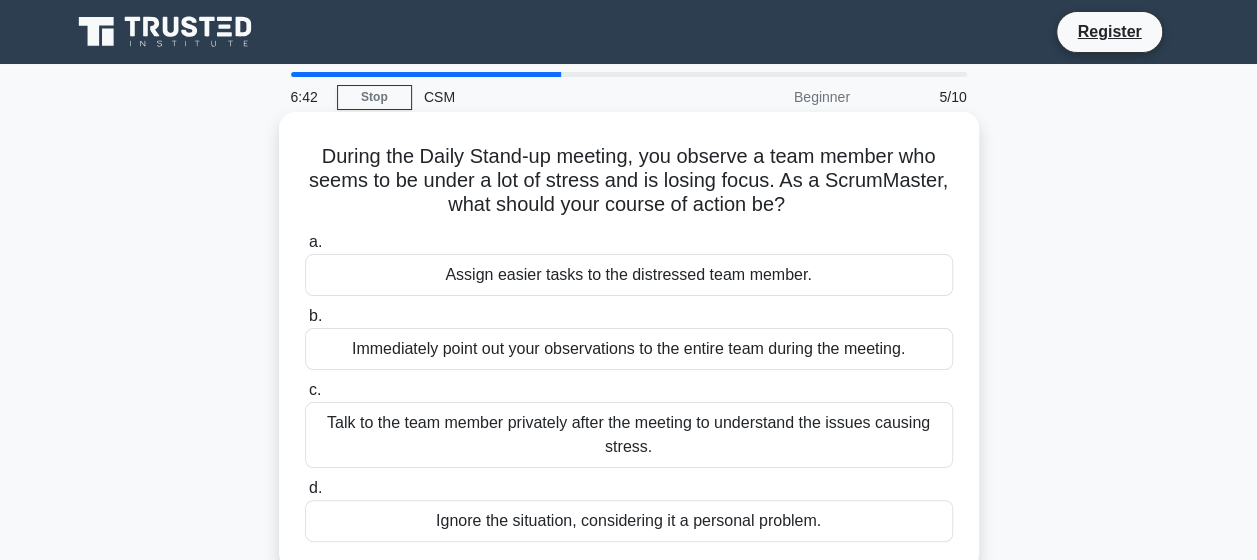 click on "Talk to the team member privately after the meeting to understand the issues causing stress." at bounding box center [629, 435] 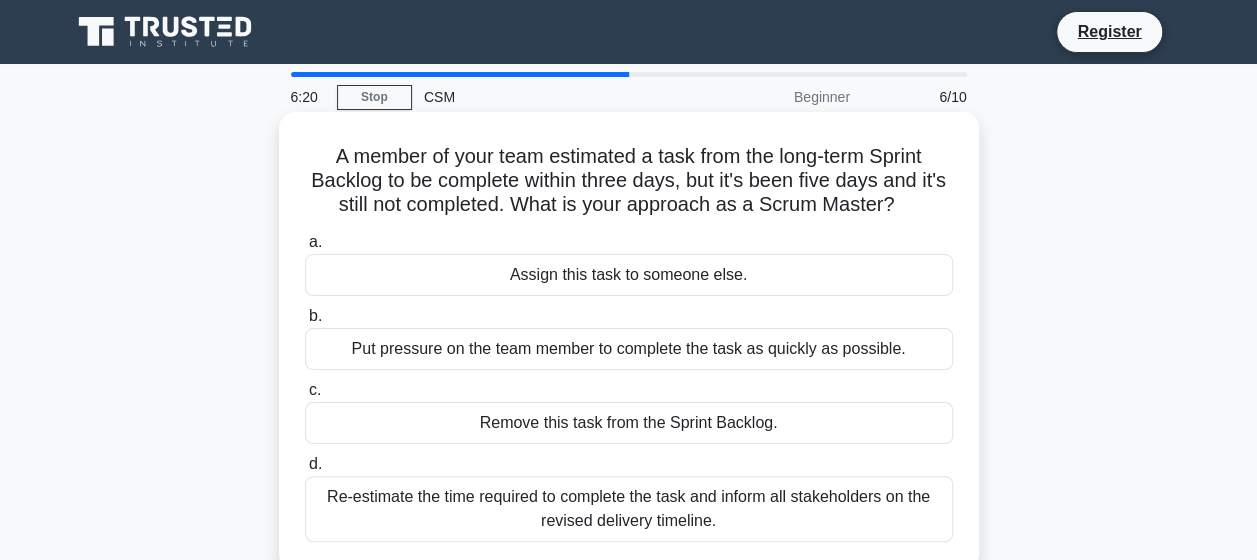 click on "Re-estimate the time required to complete the task and inform all stakeholders on the revised delivery timeline." at bounding box center (629, 509) 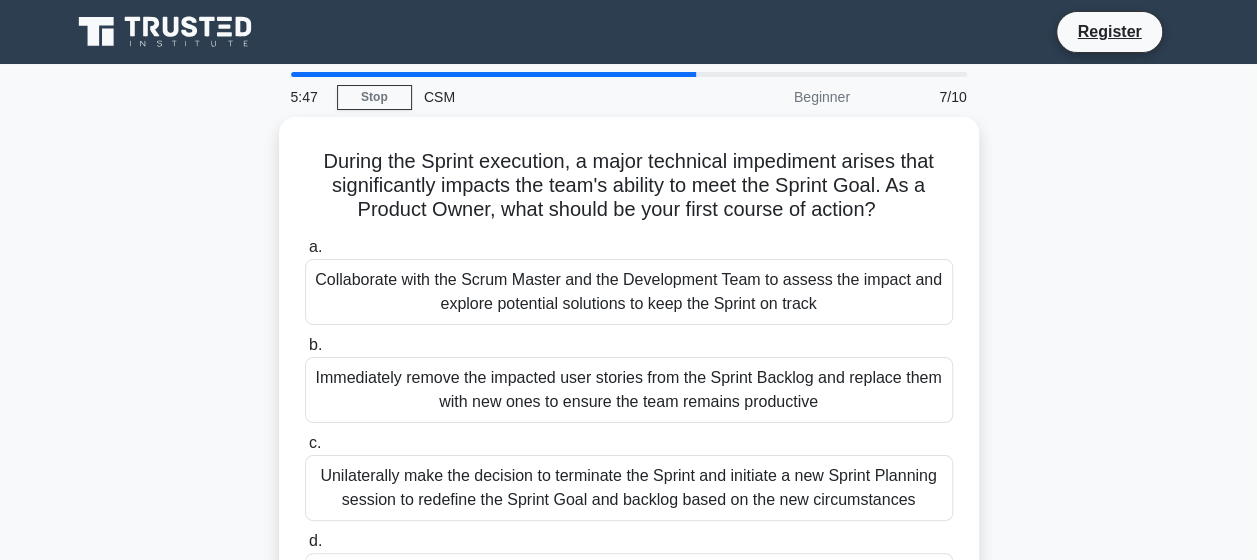 scroll, scrollTop: 490, scrollLeft: 0, axis: vertical 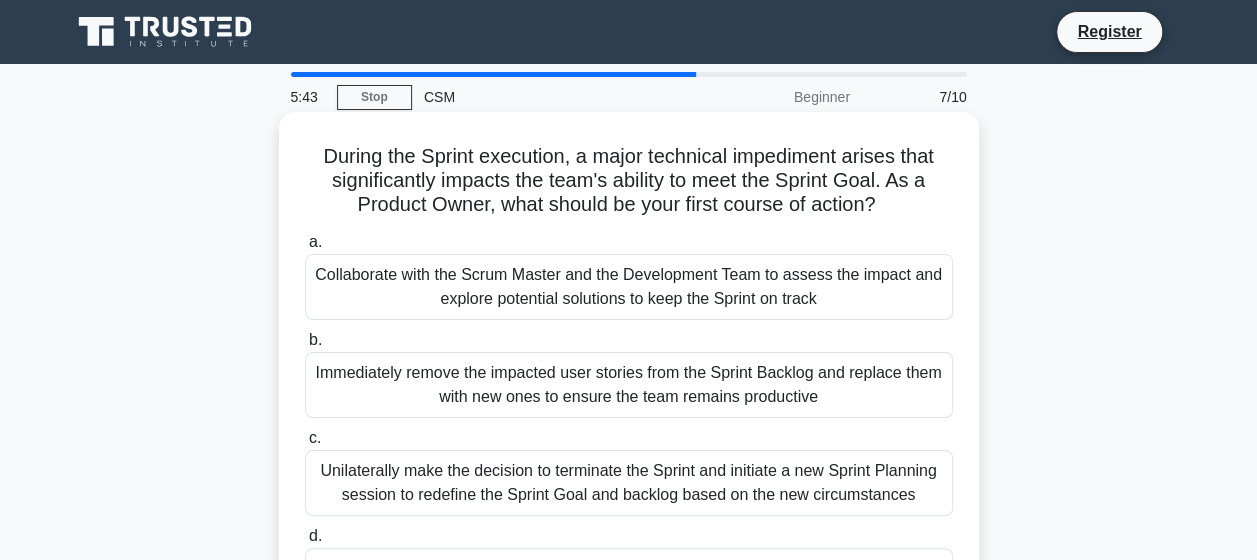 click on "Collaborate with the Scrum Master and the Development Team to assess the impact and explore potential solutions to keep the Sprint on track" at bounding box center [629, 287] 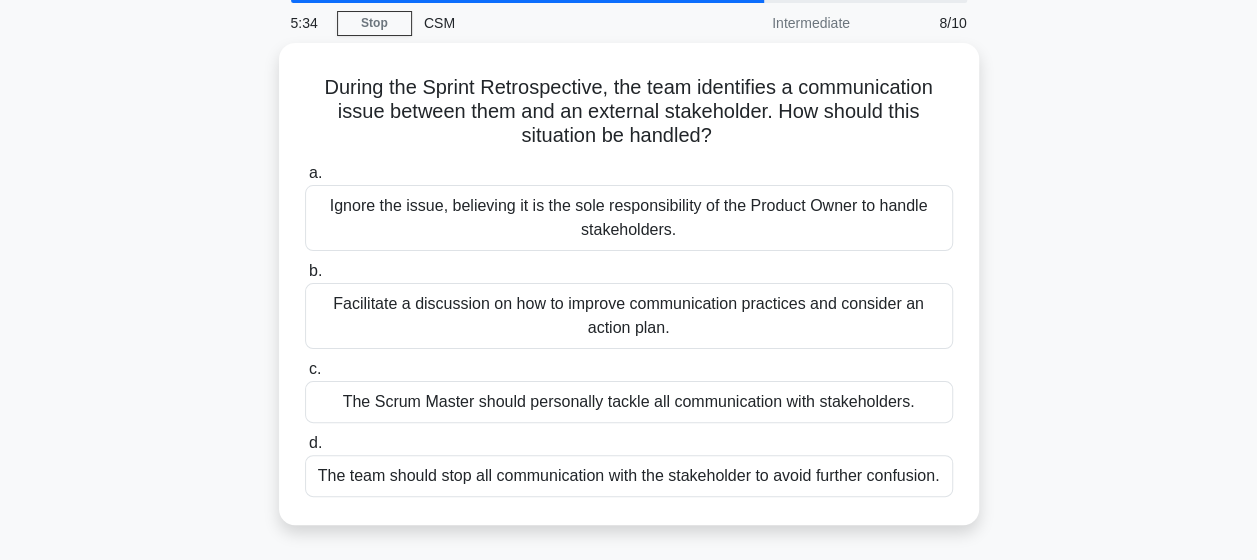 scroll, scrollTop: 94, scrollLeft: 0, axis: vertical 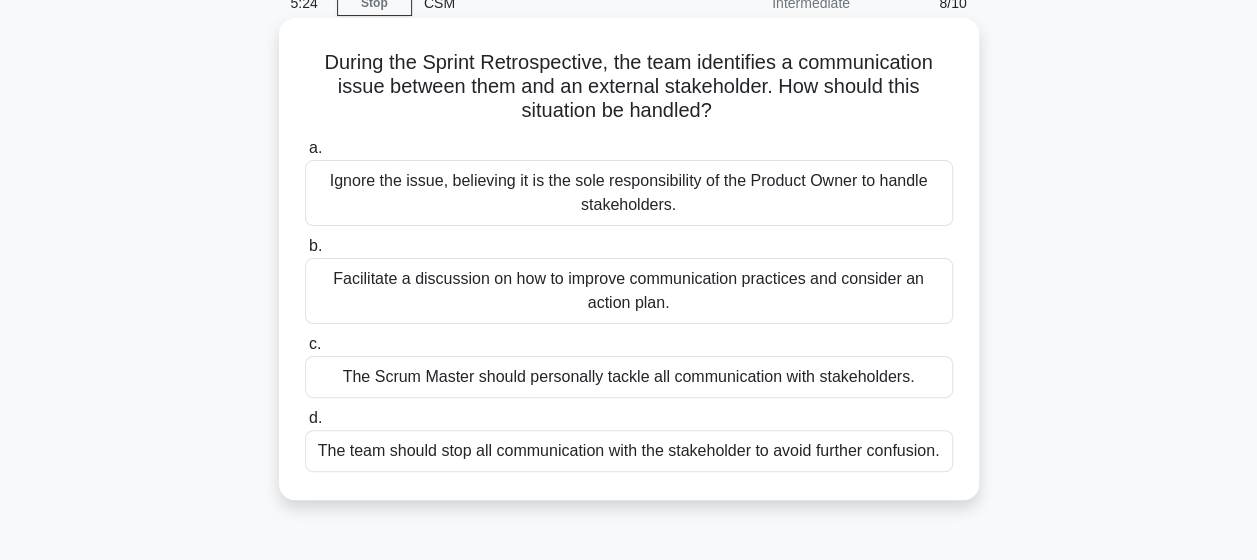click on "Facilitate a discussion on how to improve communication practices and consider an action plan." at bounding box center [629, 291] 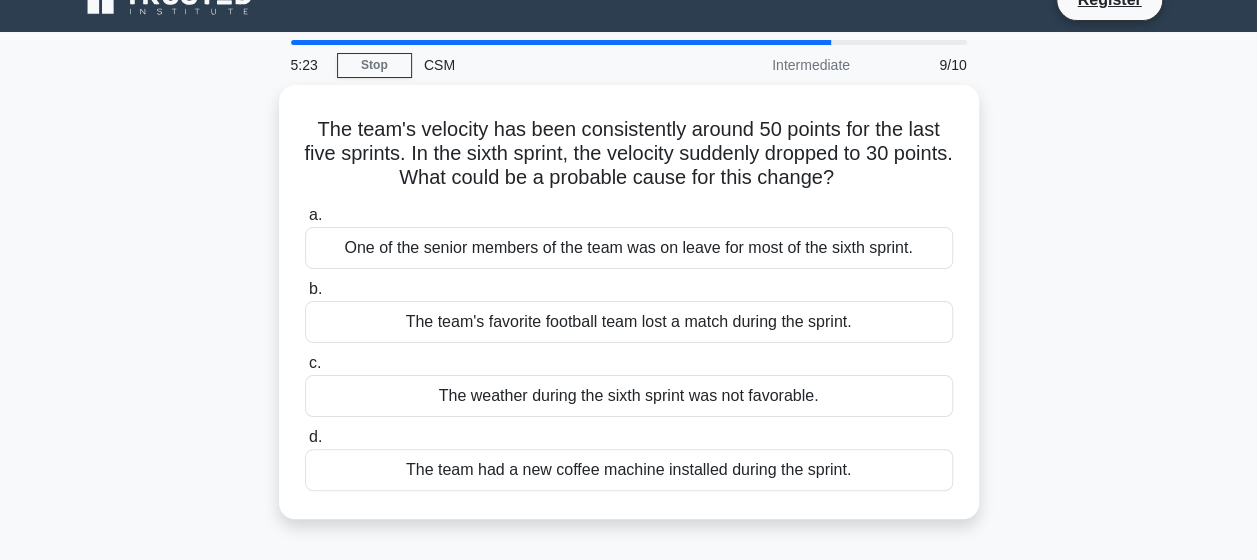 scroll, scrollTop: 0, scrollLeft: 0, axis: both 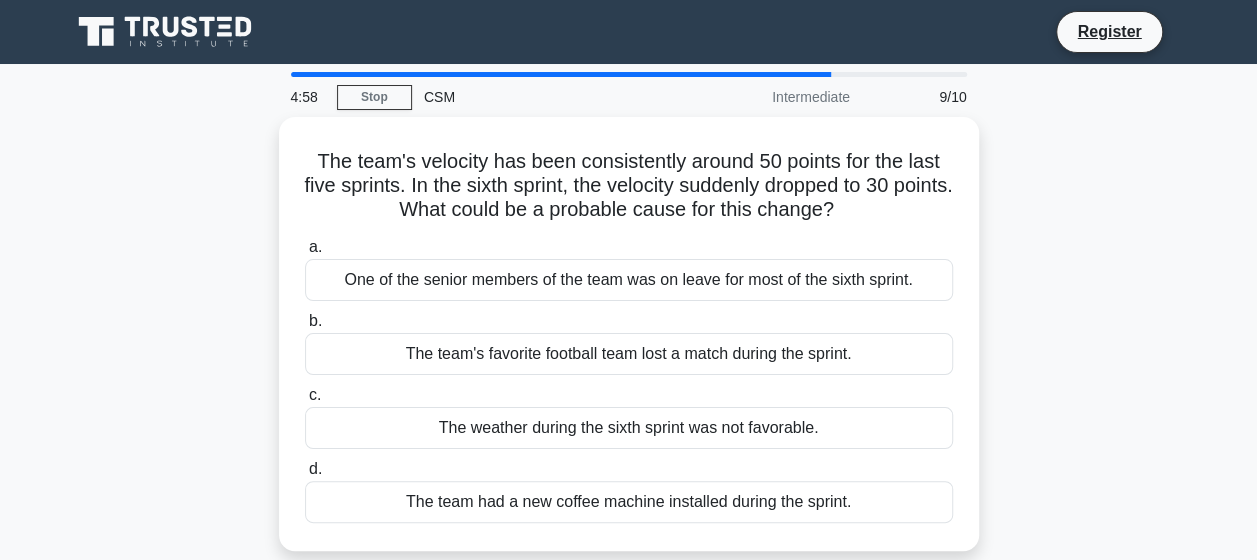 click on "One of the senior members of the team was on leave for most of the sixth sprint." at bounding box center [629, 280] 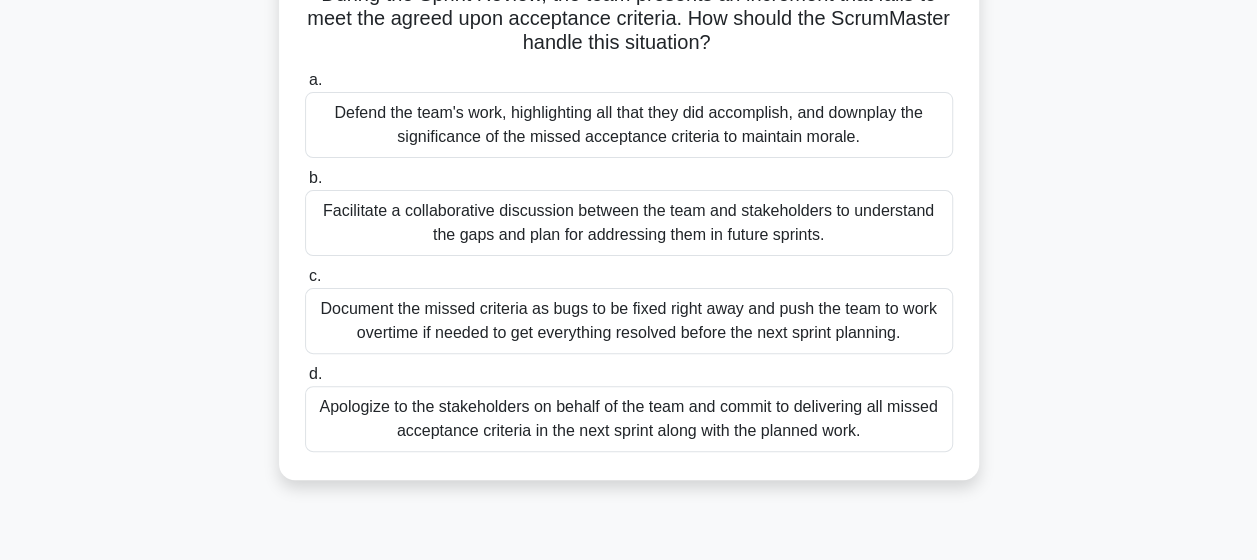 scroll, scrollTop: 171, scrollLeft: 0, axis: vertical 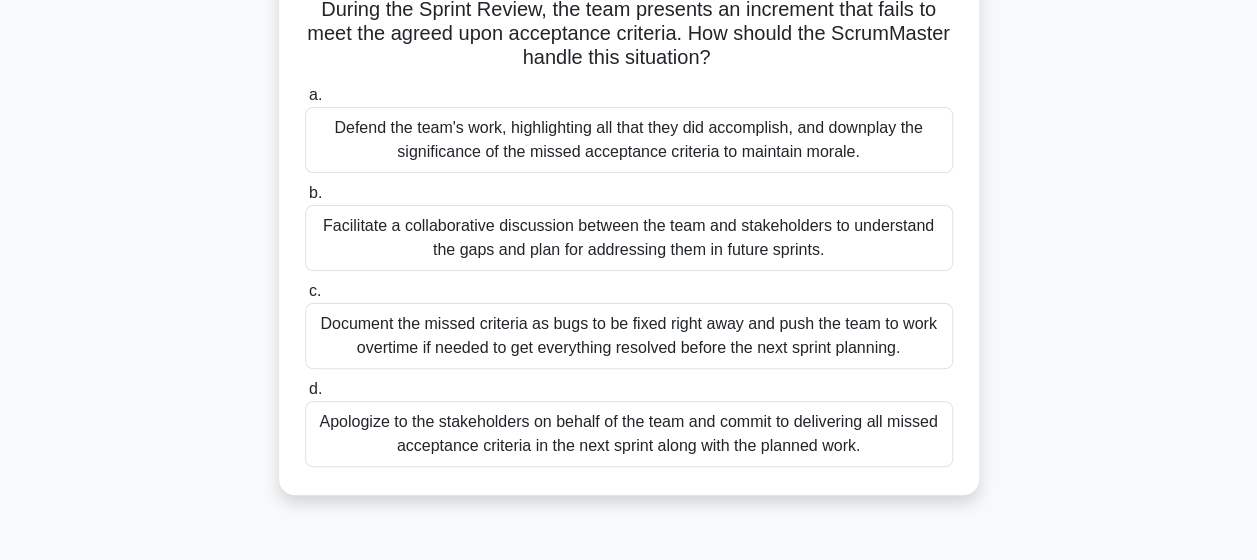 click on "Apologize to the stakeholders on behalf of the team and commit to delivering all missed acceptance criteria in the next sprint along with the planned work." at bounding box center [629, 434] 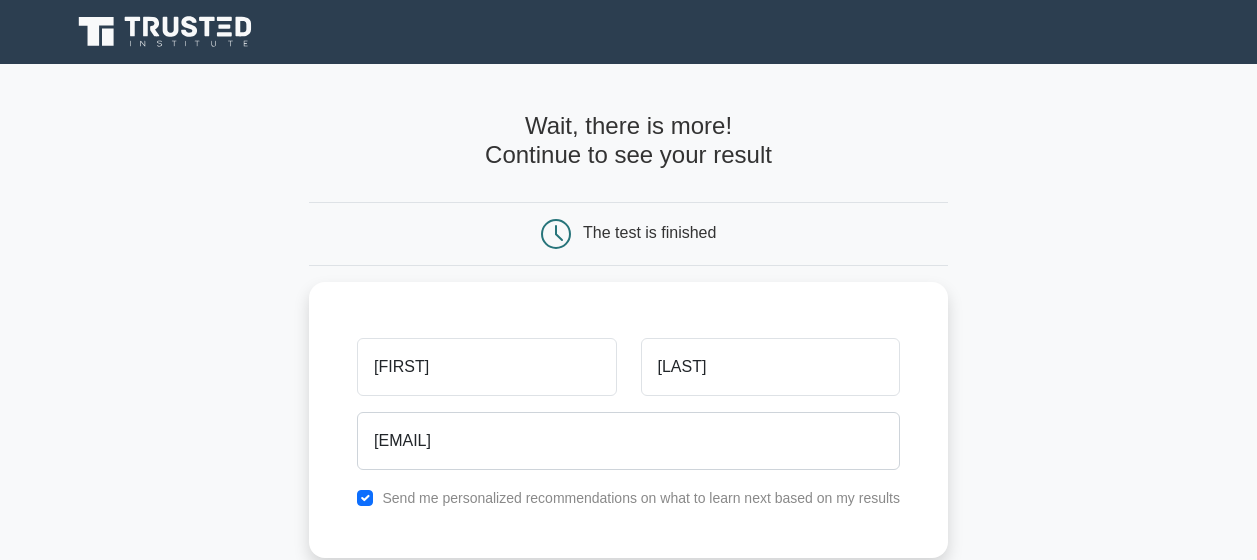scroll, scrollTop: 160, scrollLeft: 0, axis: vertical 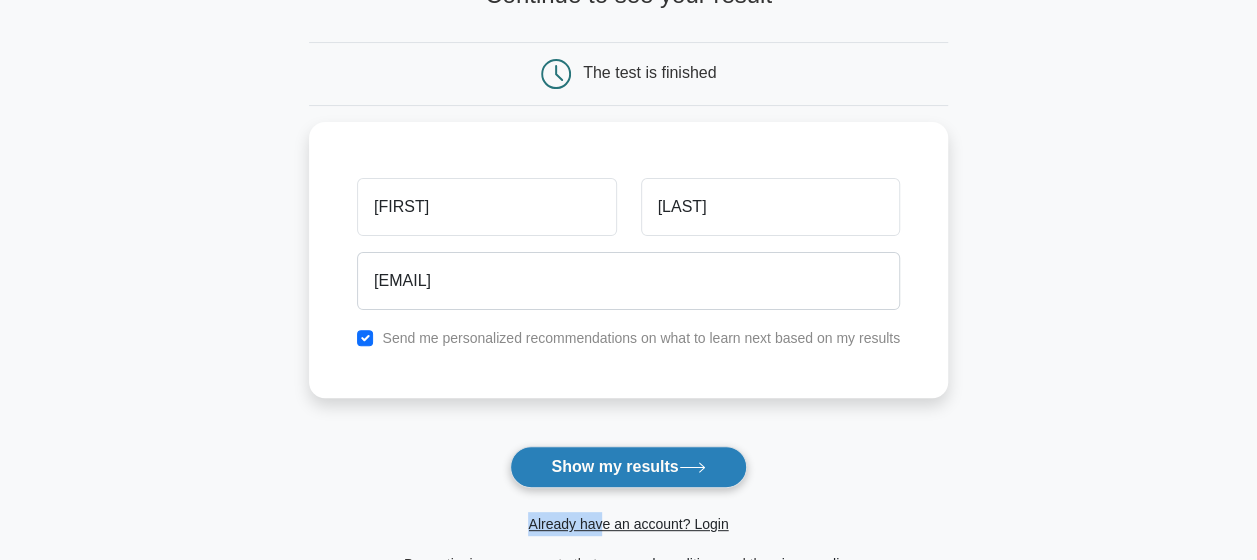 drag, startPoint x: 0, startPoint y: 0, endPoint x: 635, endPoint y: 451, distance: 778.862 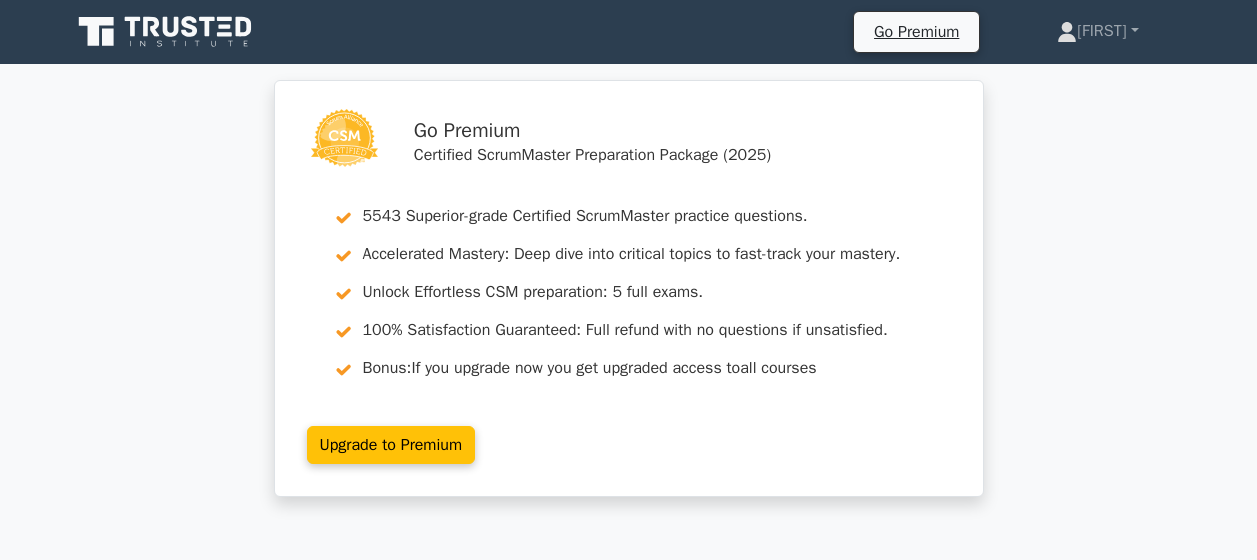 scroll, scrollTop: 0, scrollLeft: 0, axis: both 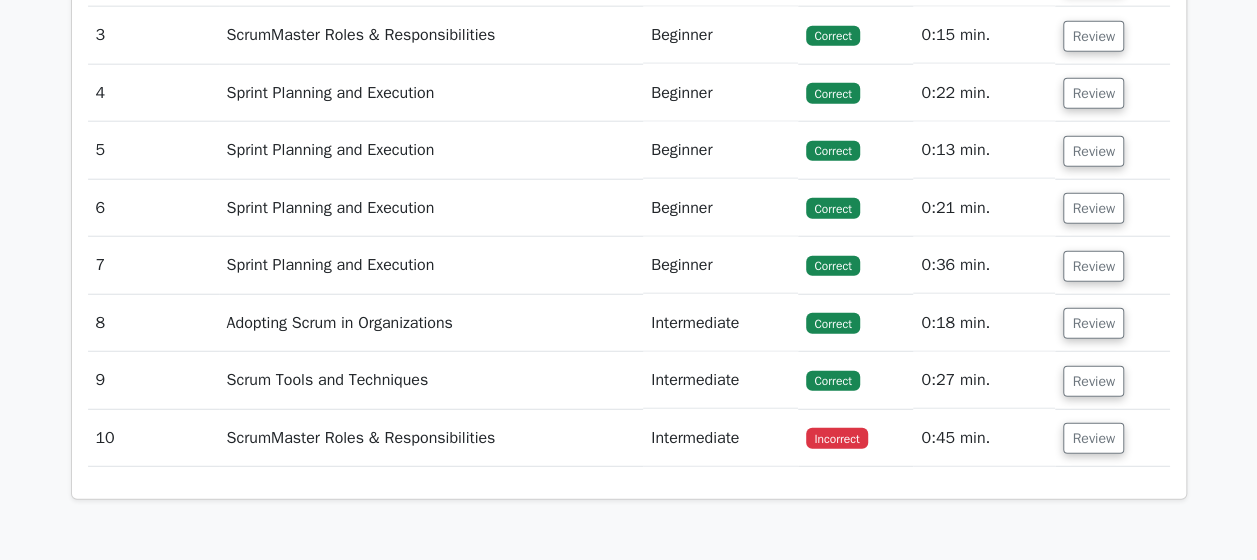 click on "ScrumMaster Roles & Responsibilities" at bounding box center (431, 438) 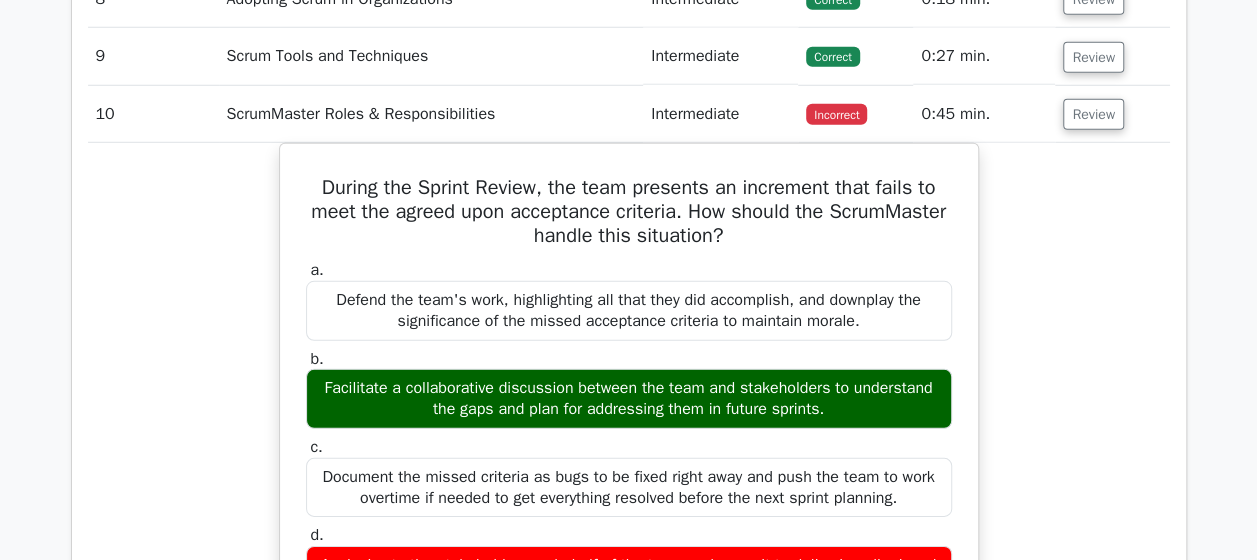scroll, scrollTop: 2816, scrollLeft: 0, axis: vertical 